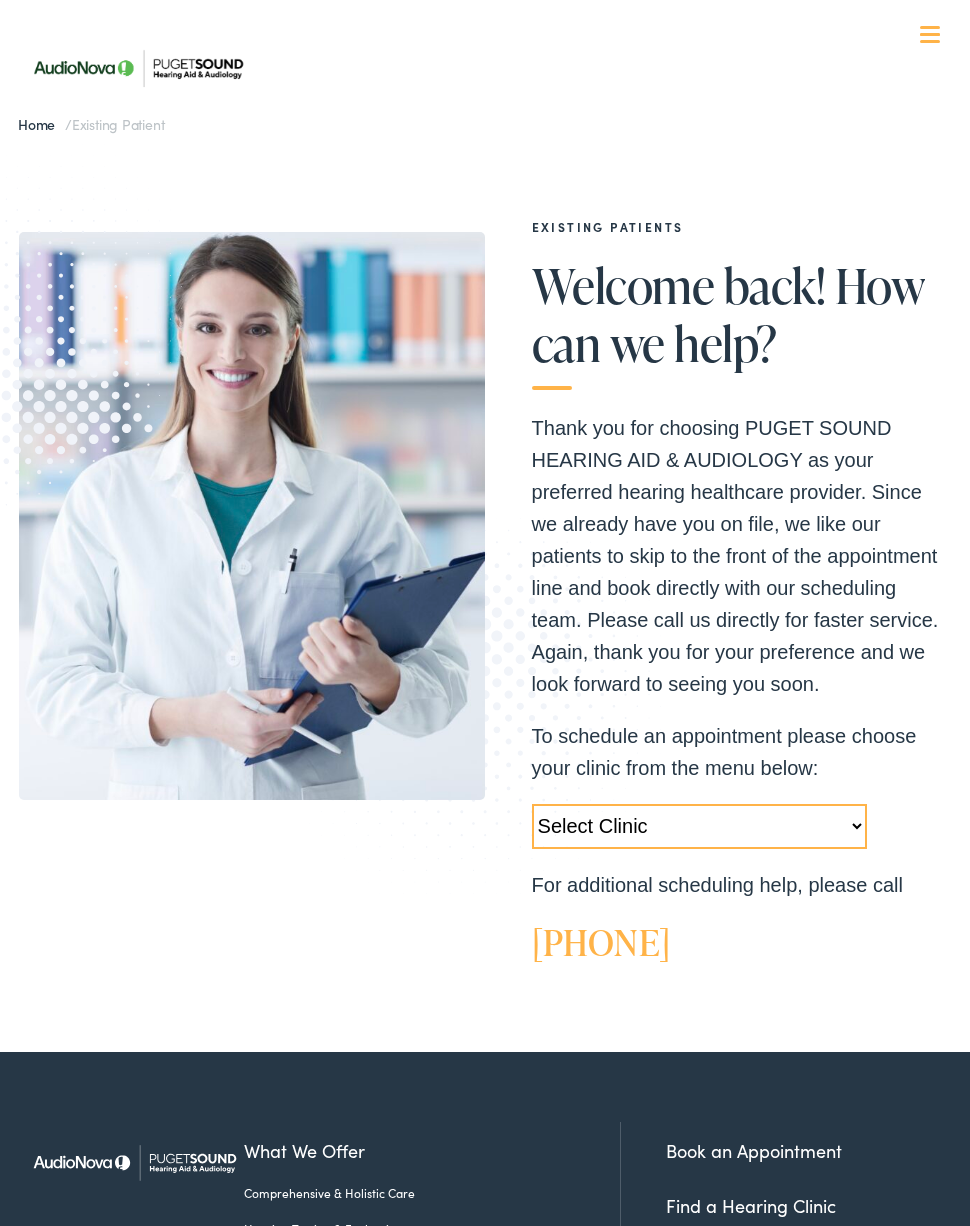 scroll, scrollTop: 0, scrollLeft: 0, axis: both 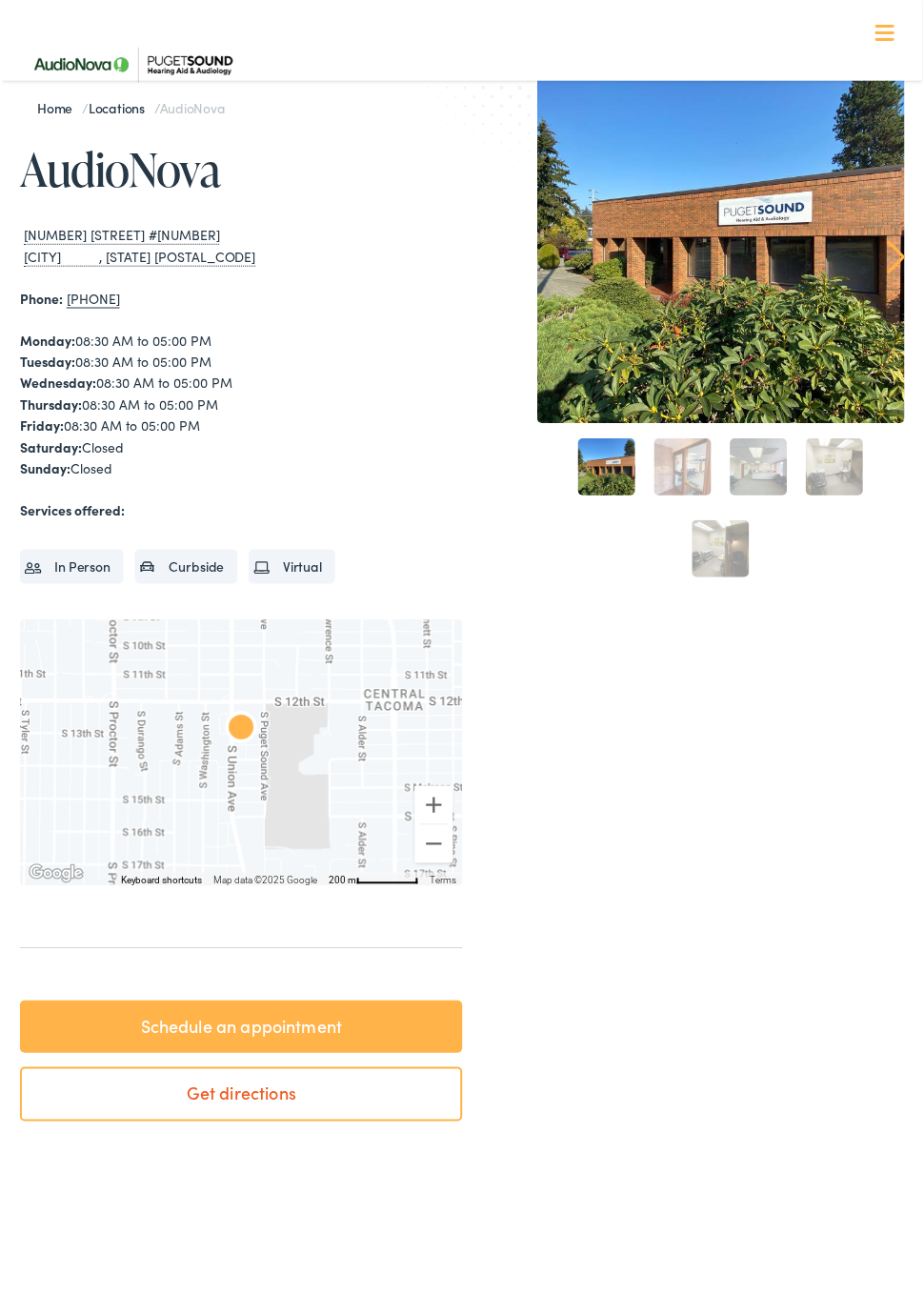 click on "Schedule an appointment" at bounding box center (240, 1031) 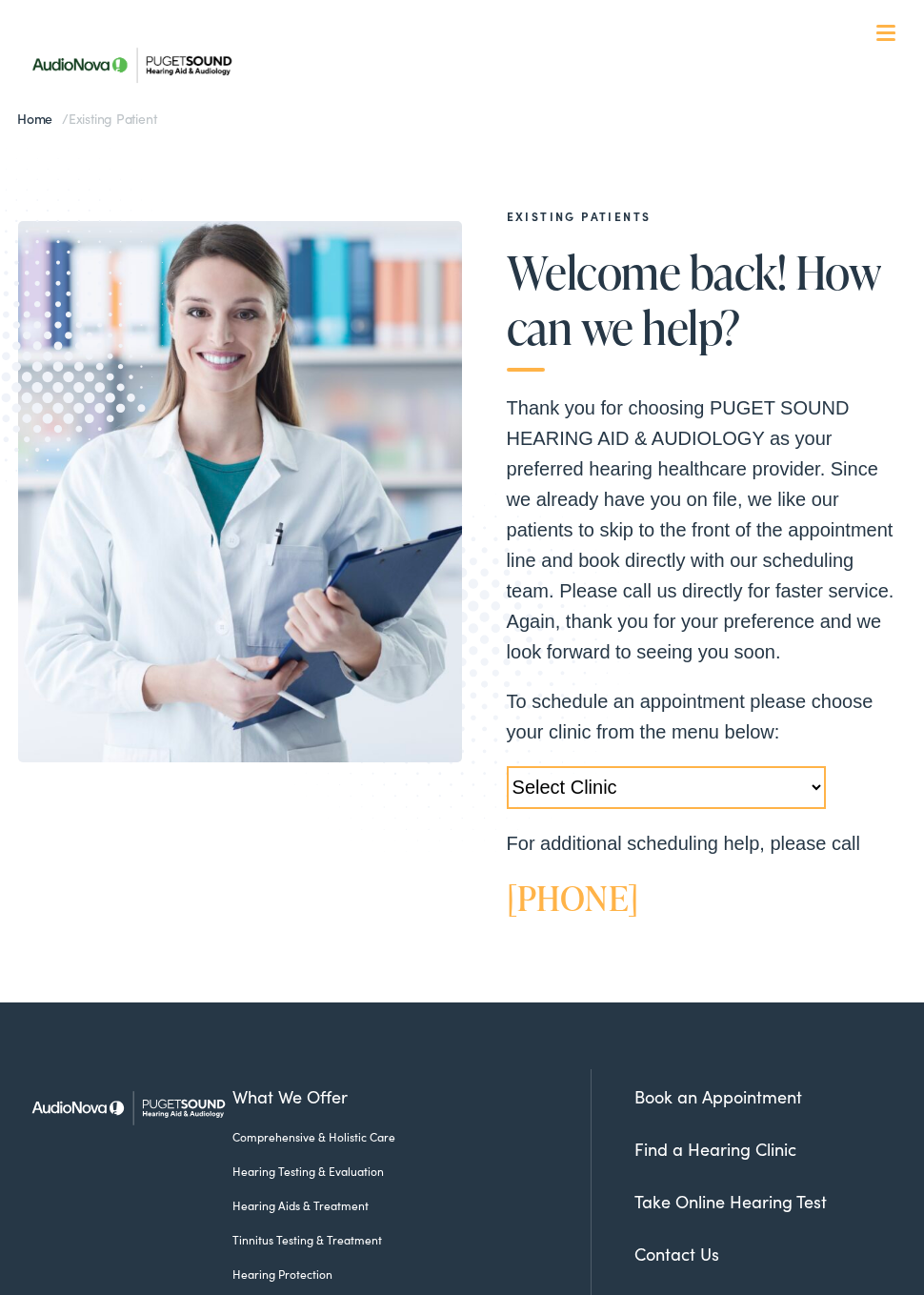 scroll, scrollTop: 0, scrollLeft: 0, axis: both 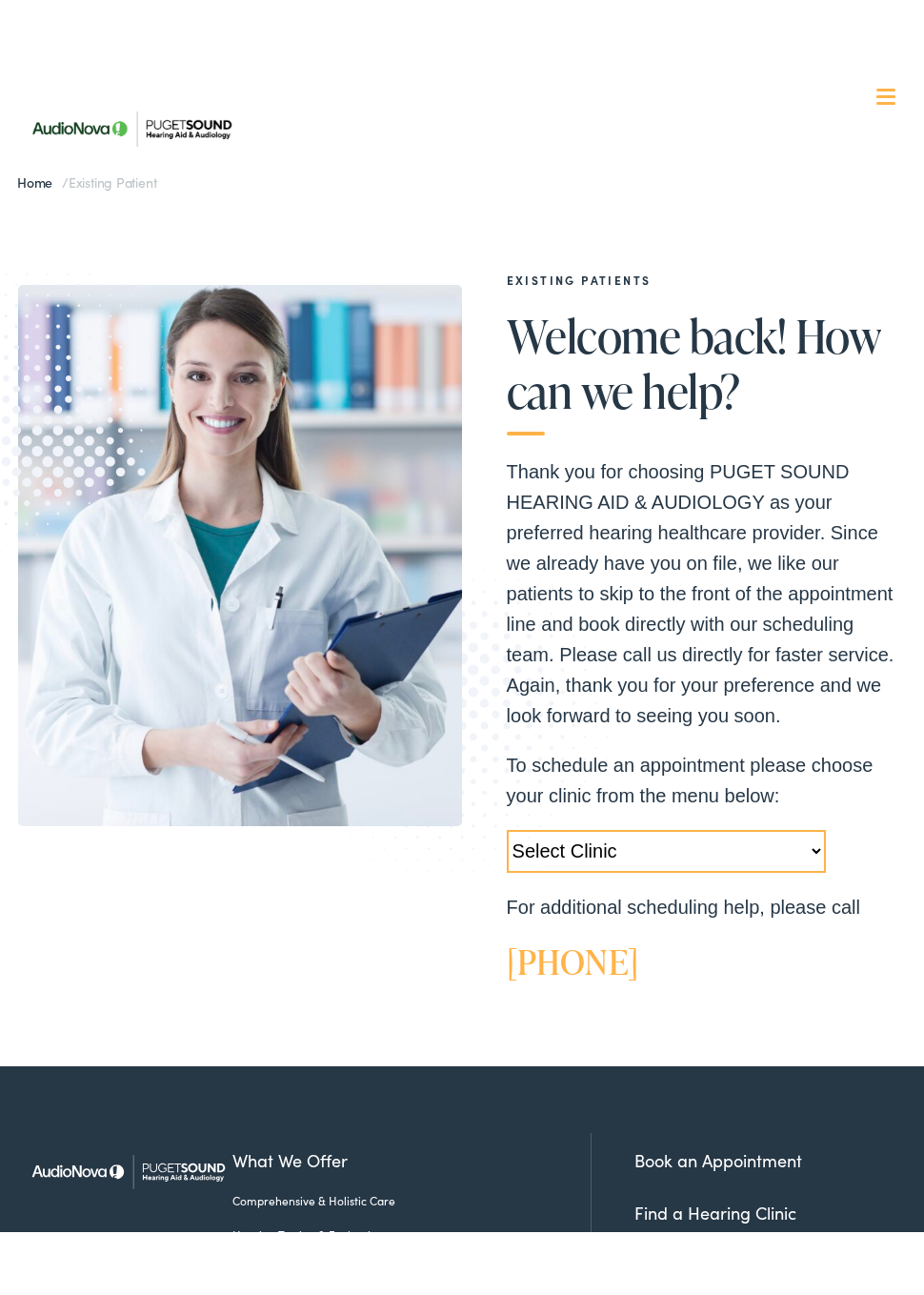 select on "https://pshearing.alpacaaudiology.com/locations/tacoma-wa/" 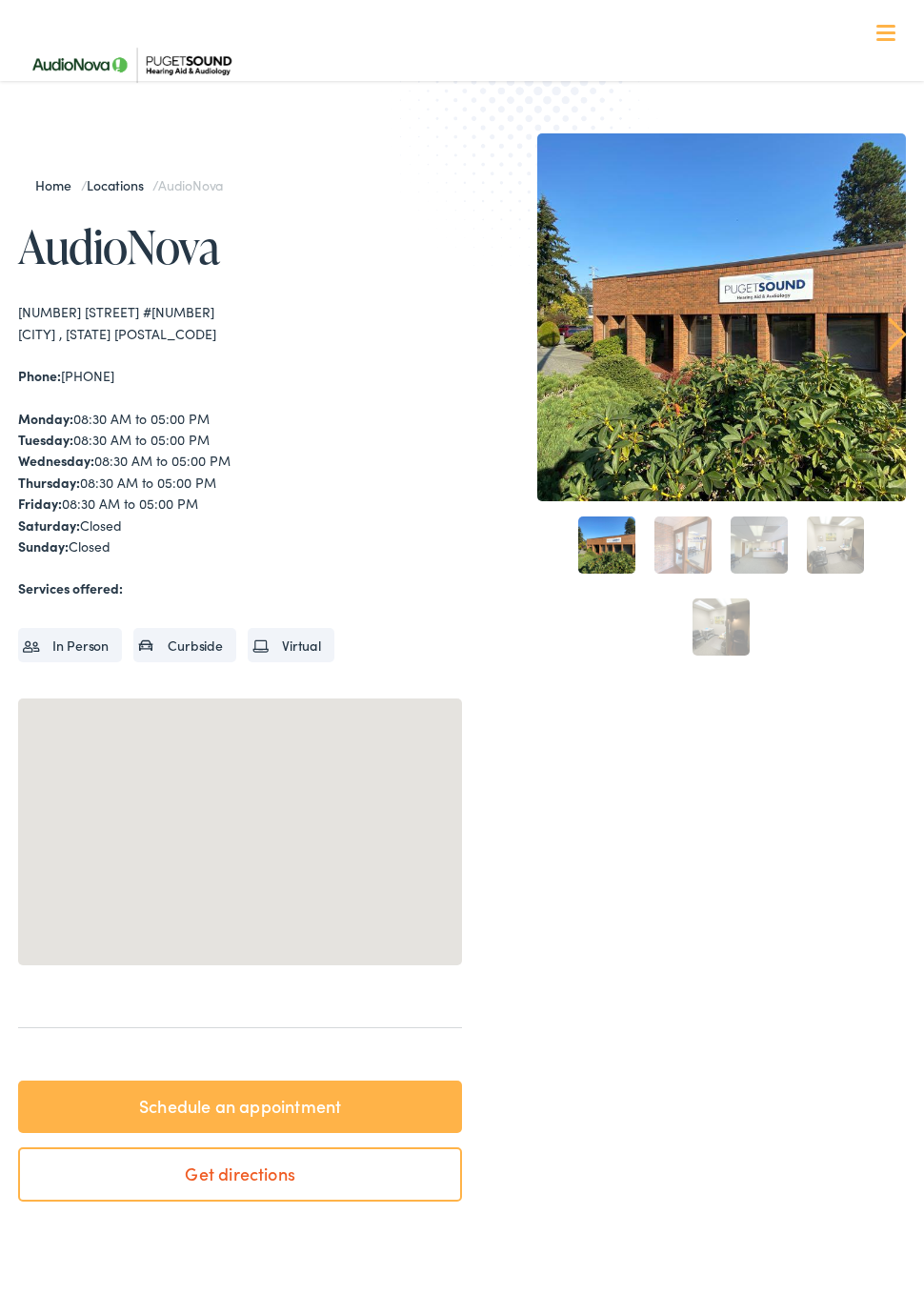 scroll, scrollTop: 114, scrollLeft: 0, axis: vertical 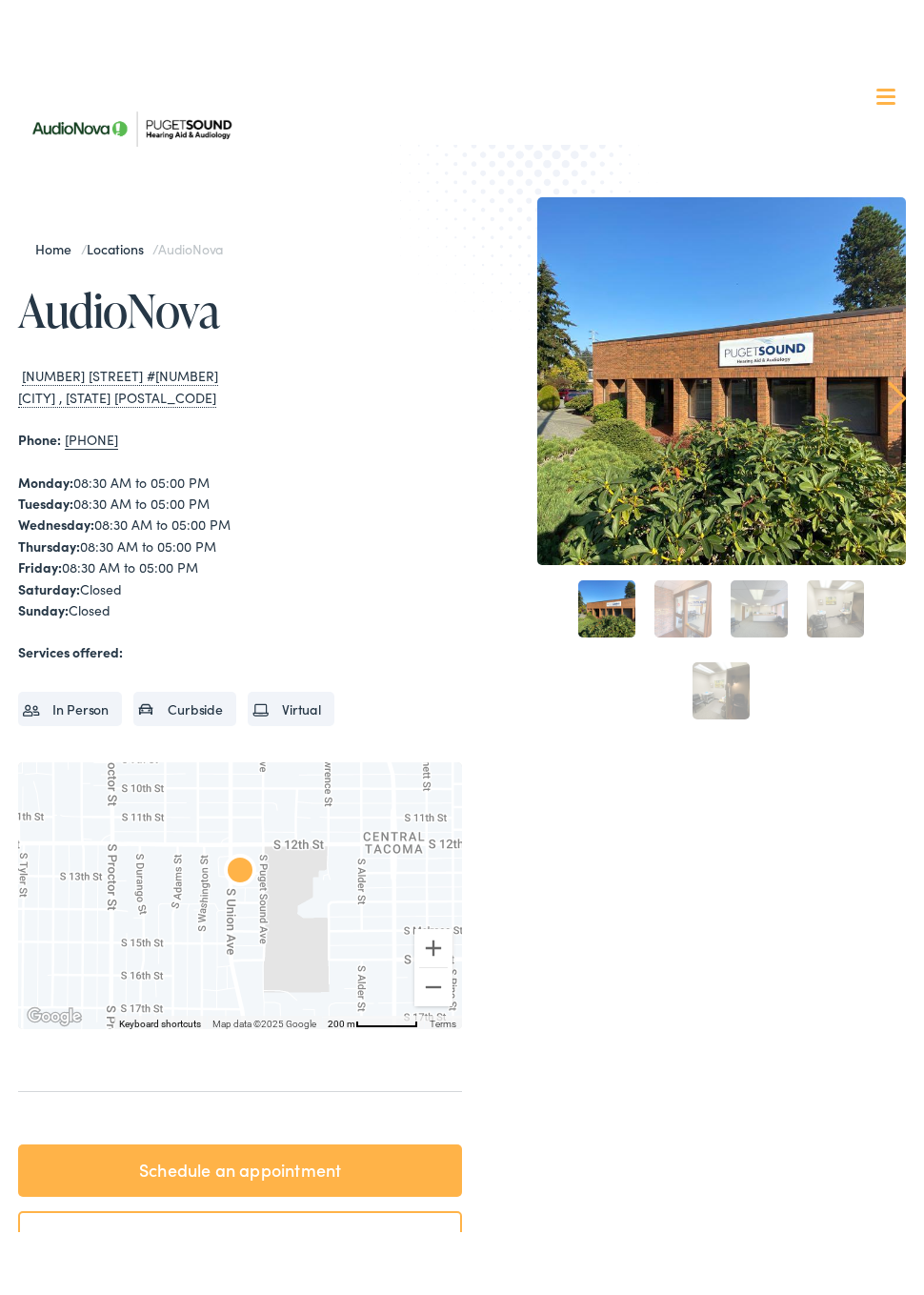 click on "In Person" at bounding box center [70, 645] 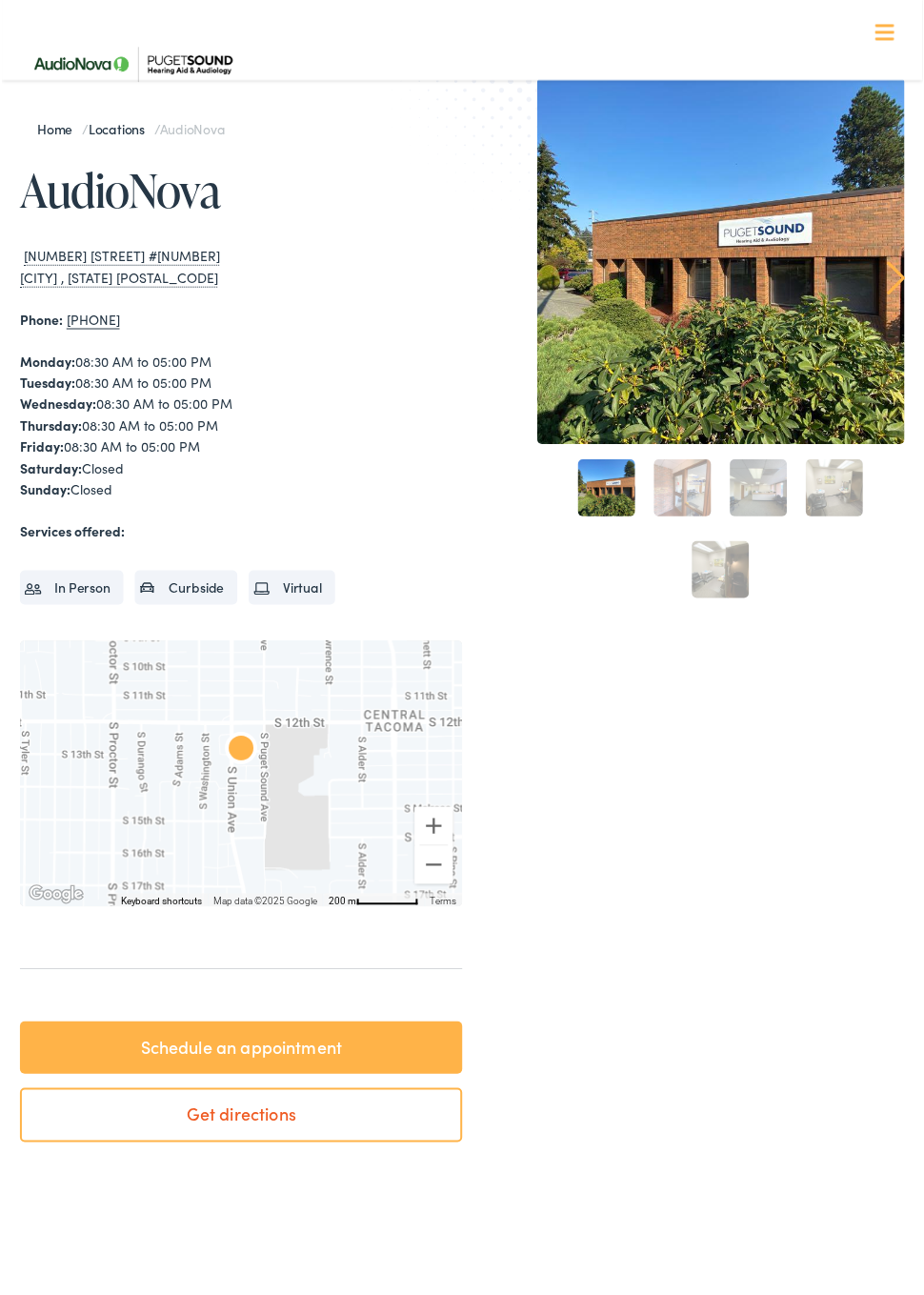 scroll, scrollTop: 57, scrollLeft: 0, axis: vertical 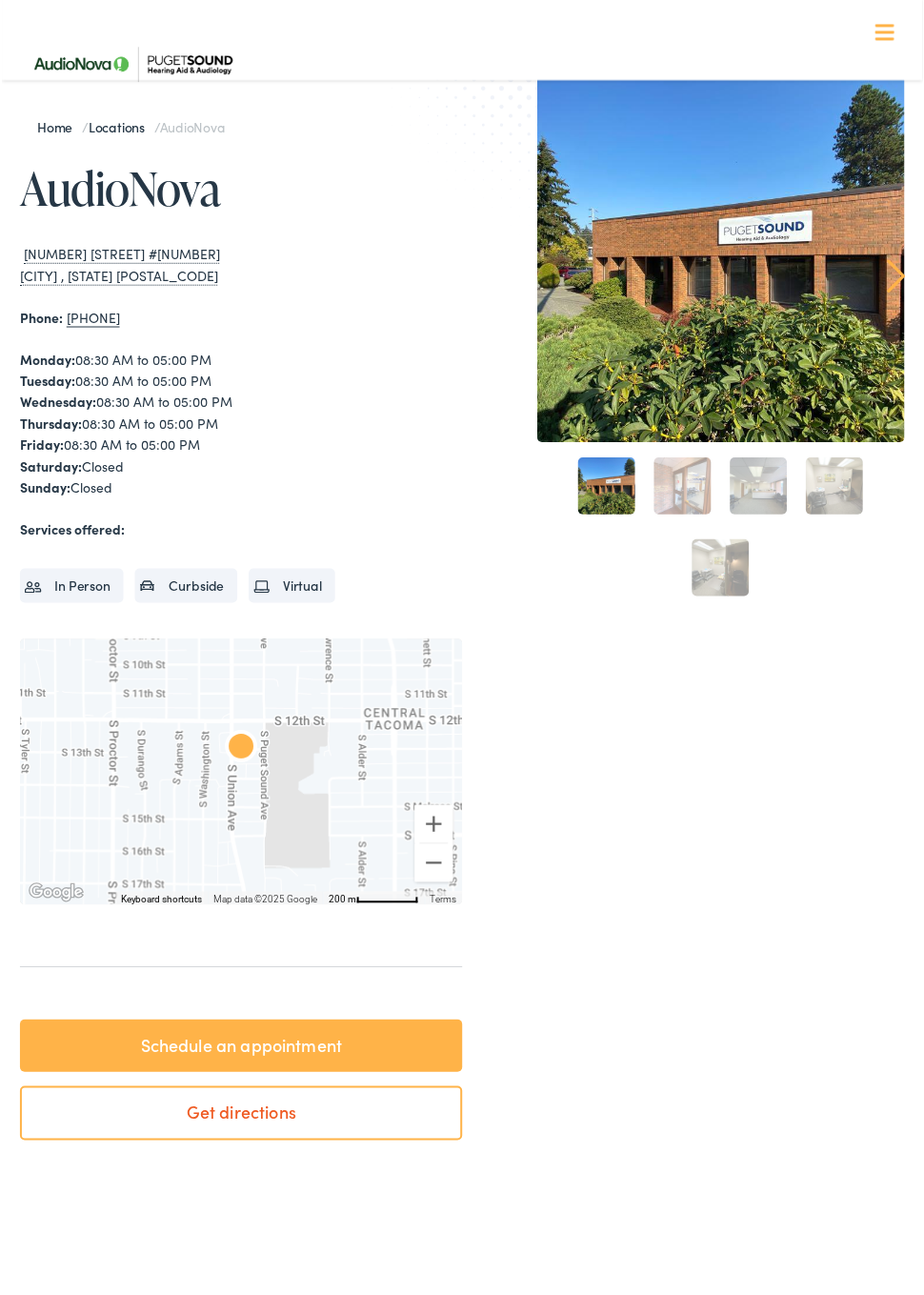 click on "Schedule an appointment" at bounding box center [240, 1050] 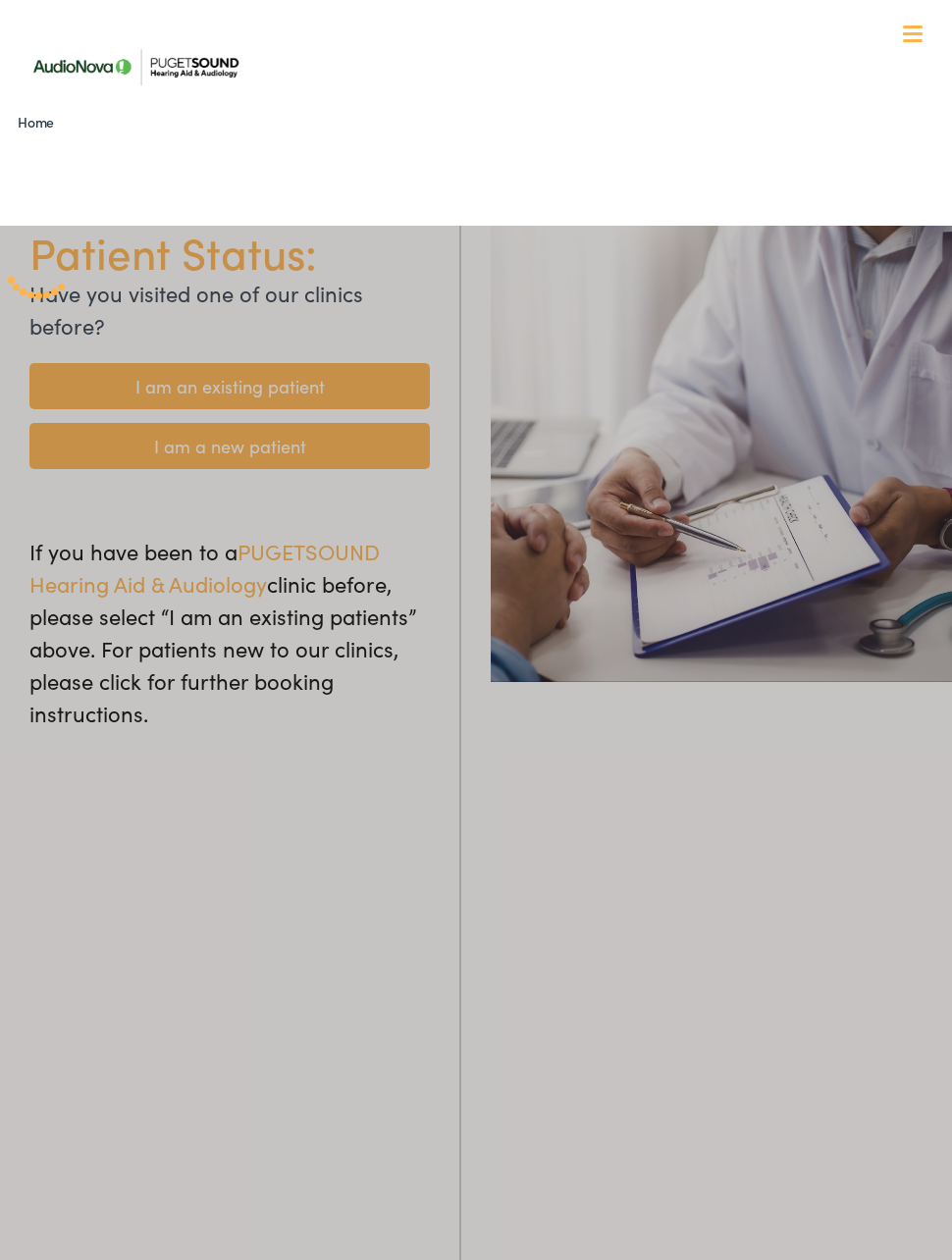 scroll, scrollTop: 0, scrollLeft: 0, axis: both 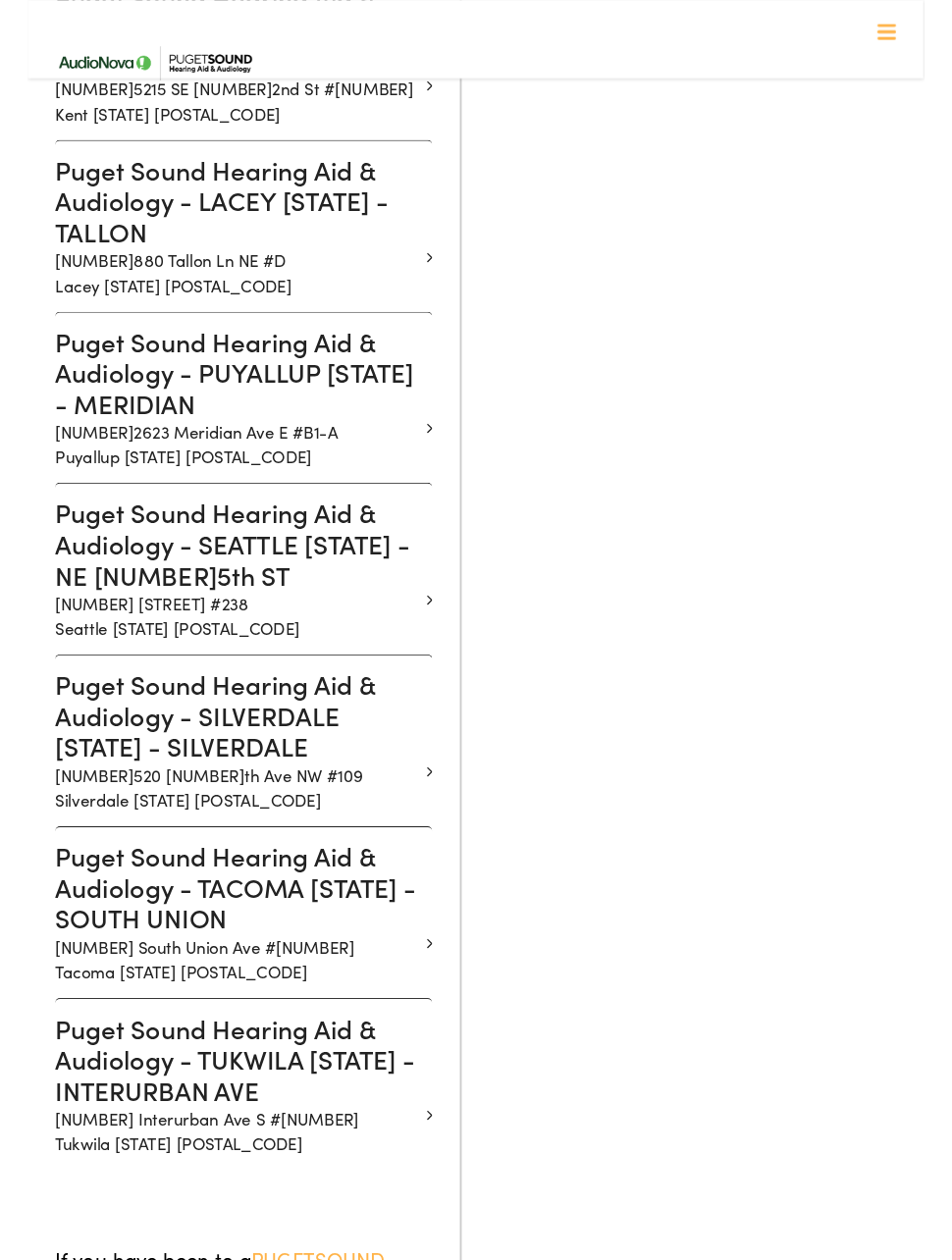 click on "1311 South Union Ave #102  Tacoma WA 98405" at bounding box center [222, 1019] 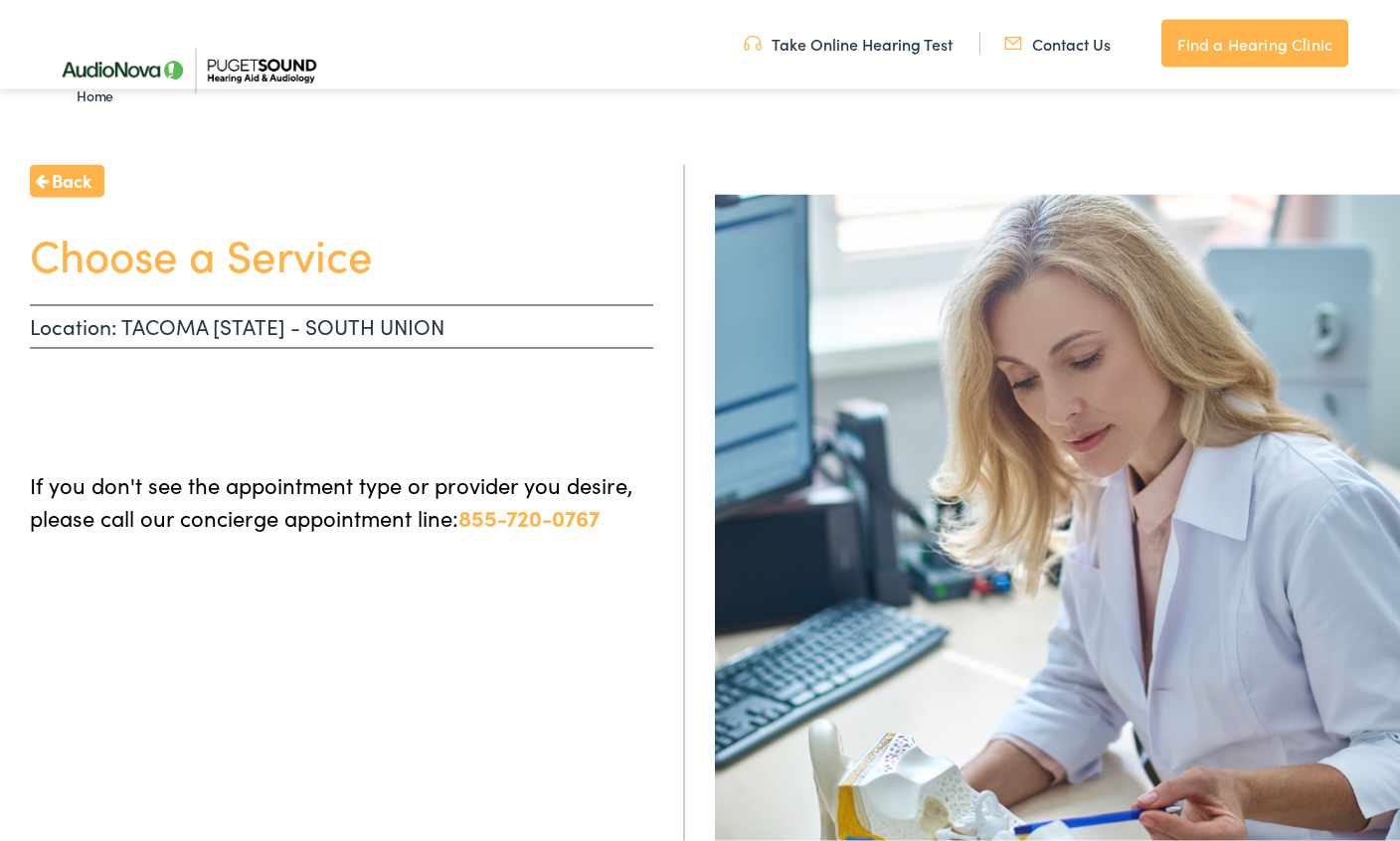 scroll, scrollTop: 0, scrollLeft: 0, axis: both 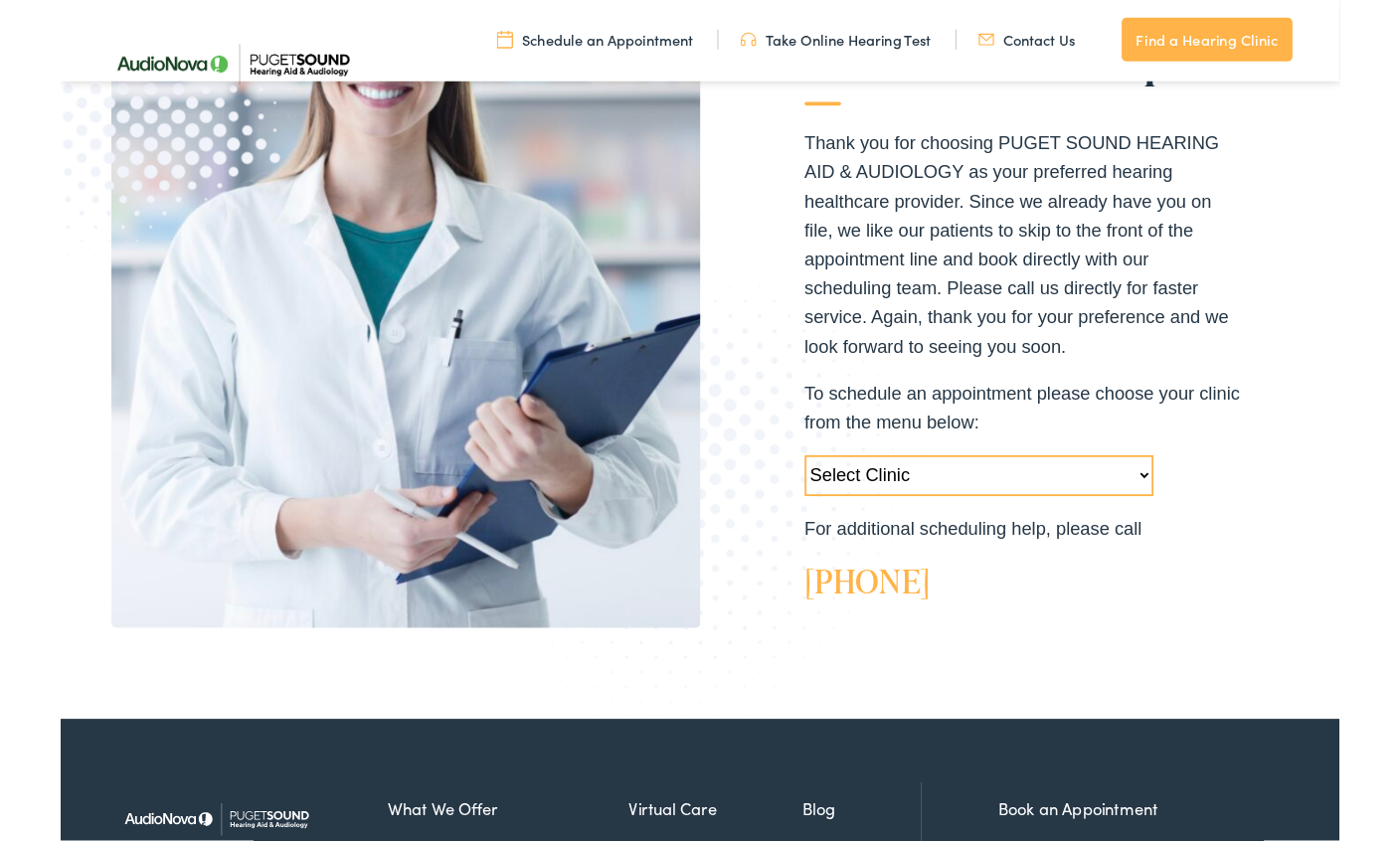 click on "Select Clinic Tukwila-WA-AudioNova 14900 Interurban Ave S #185 Tacoma-WA-AudioNova 1311 South Union Ave #102 Silverdale-WA-AudioNova 10513 Silverdale Way NW #109 Seattle-WA-AudioNova 2611 NE 125th St #238 Puyallup-WA-AudioNova 12623 Meridian Ave E #B1-A Lacey-WA-AudioNova 8830 Tallon Ln NE #D Kent-WA-AudioNova 15215 SE 272nd St #104 Federal Way-WA-AudioNova 118 SW 330th St #303 Enumclaw-WA-AudioNova 2981 Griffin Ave Edmonds-WA-AudioNova 21727 76th Ave W #A Bellevue-WA-AudioNova 1515 116th Ave NE #300 Auburn-WA-AudioNova 1833 Auburn Way N #M Everett-WA-Puget Sound Hearing Aid & Audiology  1820 100th Pl SE" at bounding box center (1005, 521) 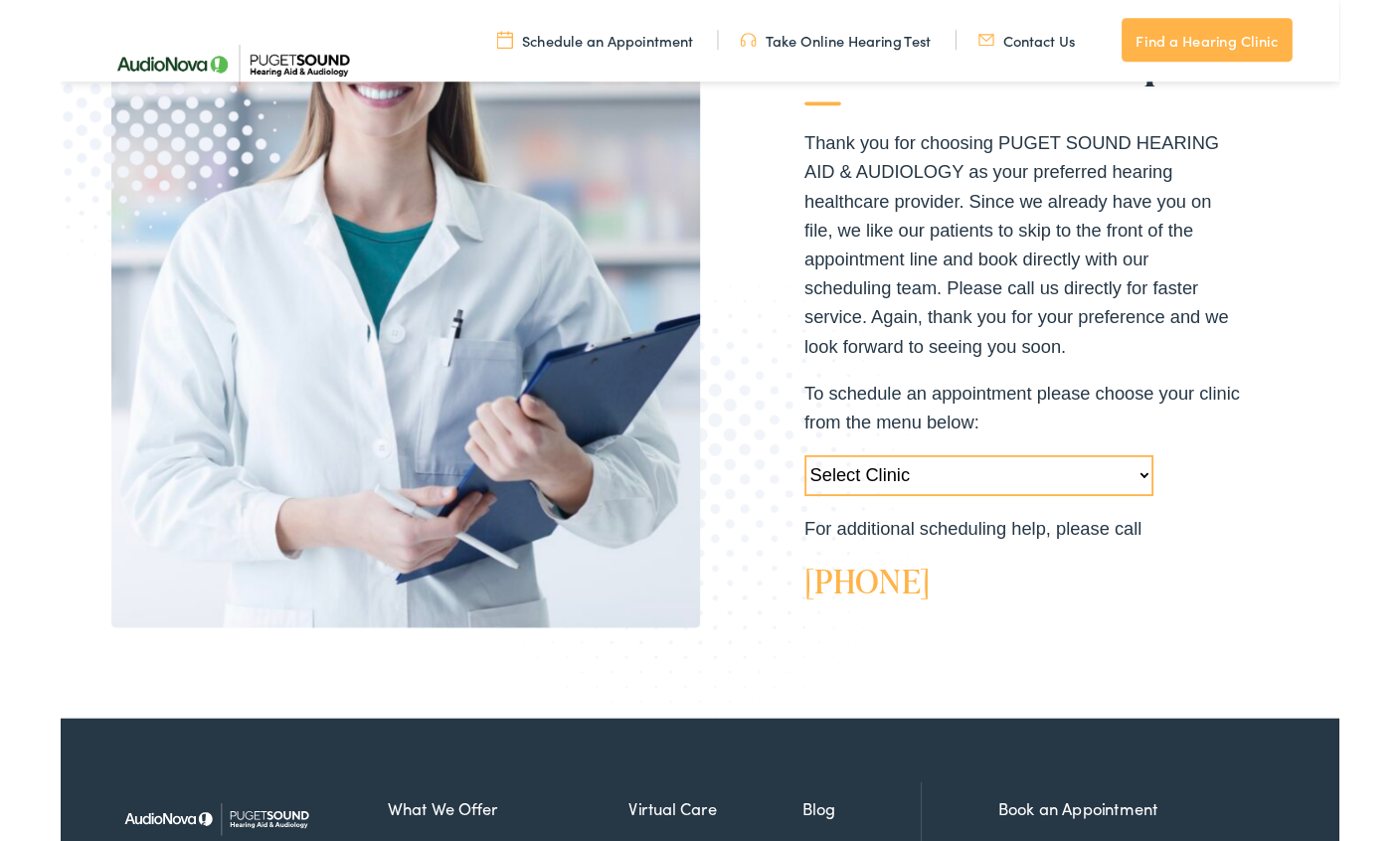 select on "https://pshearing.alpacaaudiology.com/locations/[CITY]-[STATE]/" 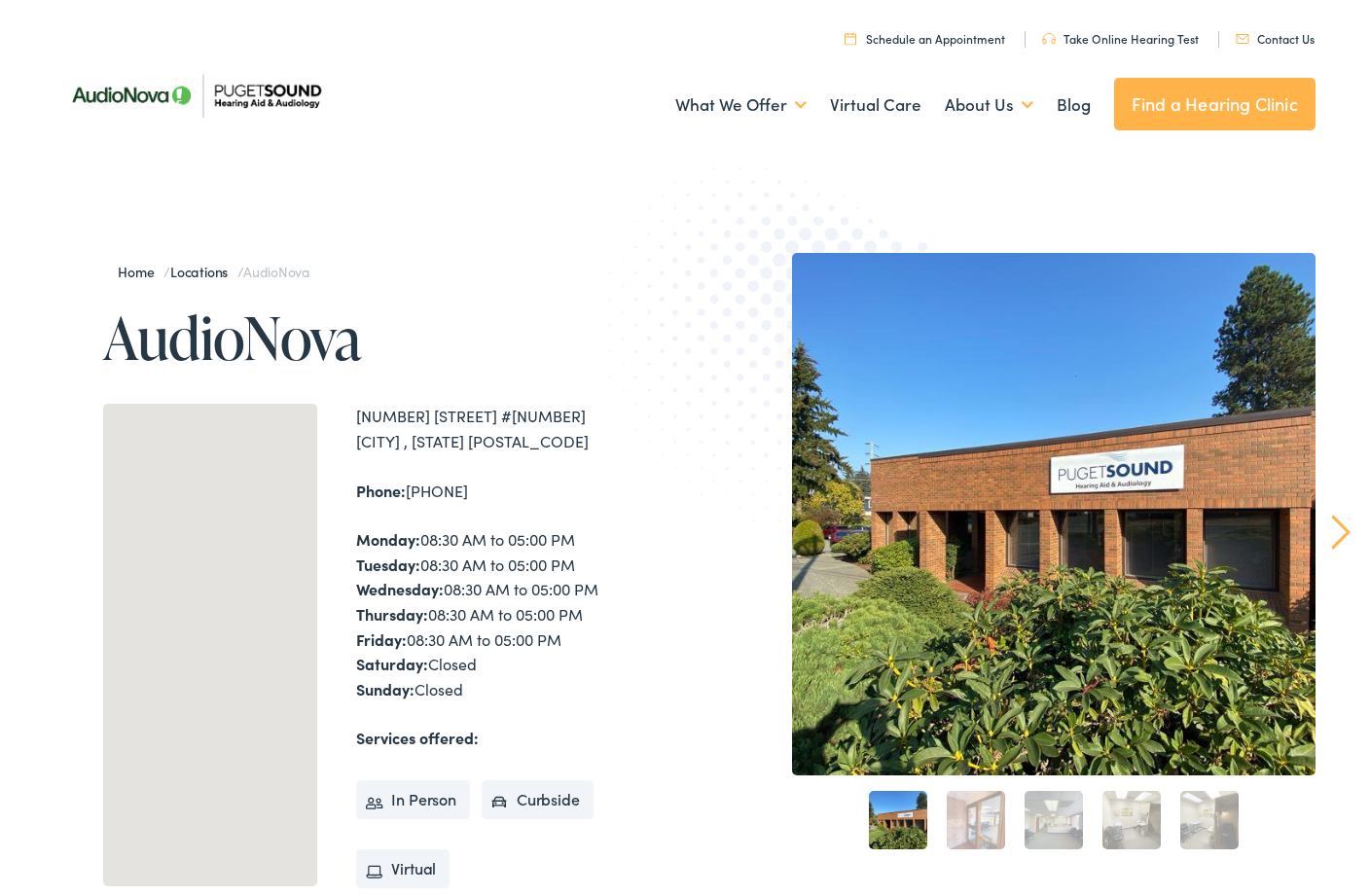 scroll, scrollTop: 0, scrollLeft: 0, axis: both 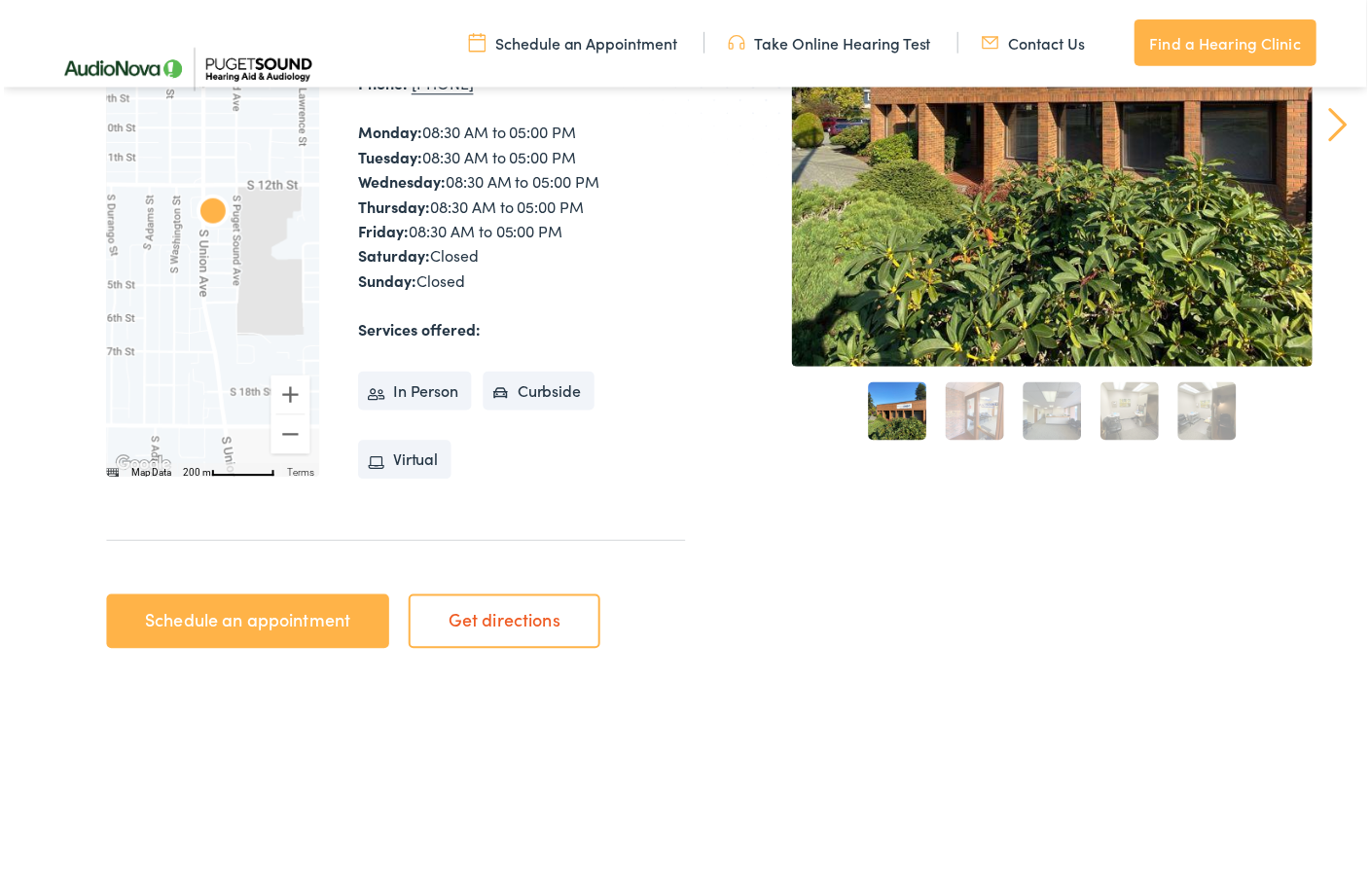 click on "Schedule an appointment" at bounding box center [244, 625] 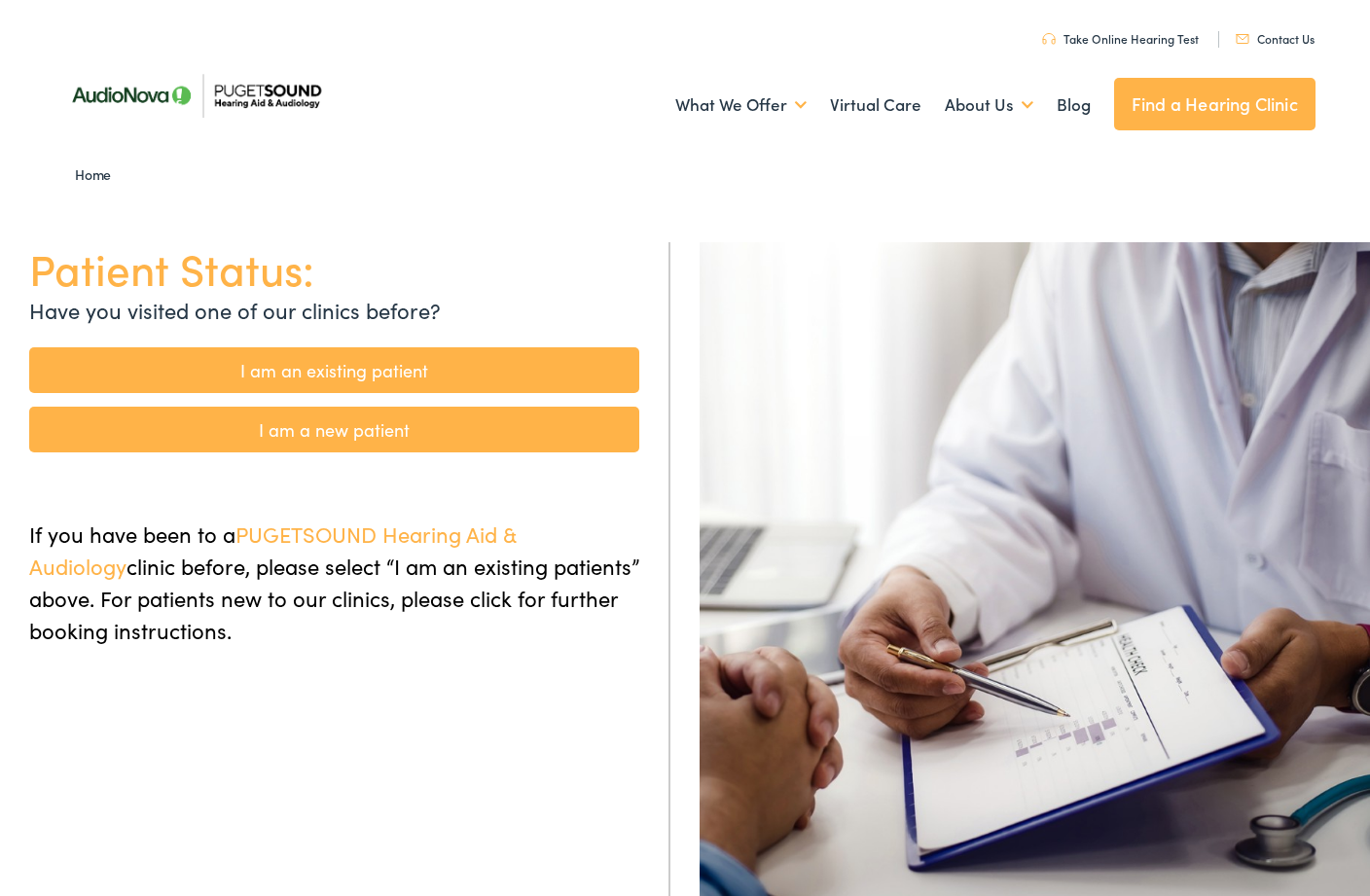 scroll, scrollTop: 295, scrollLeft: 0, axis: vertical 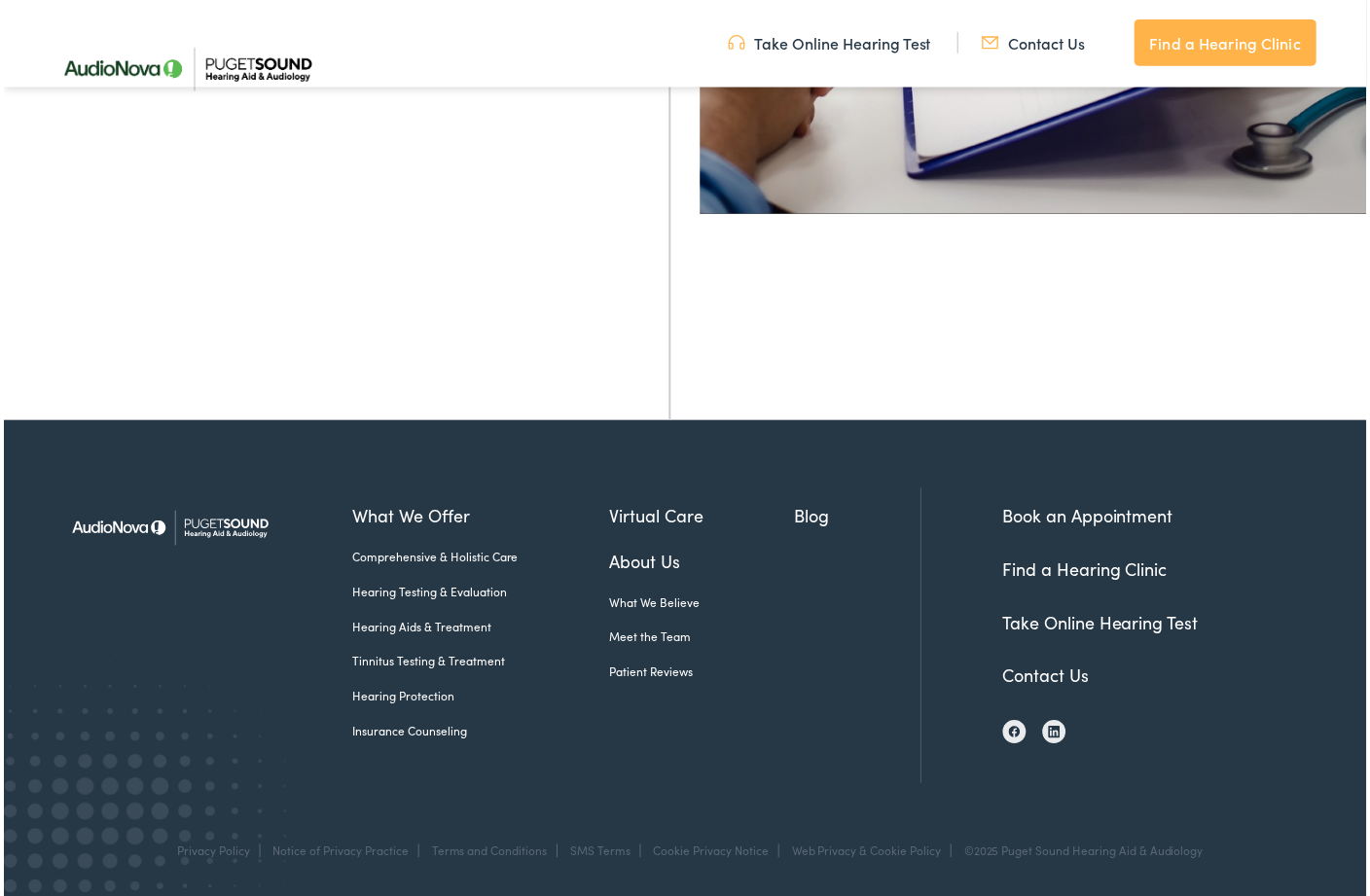 click on "Contact Us" at bounding box center (1047, 678) 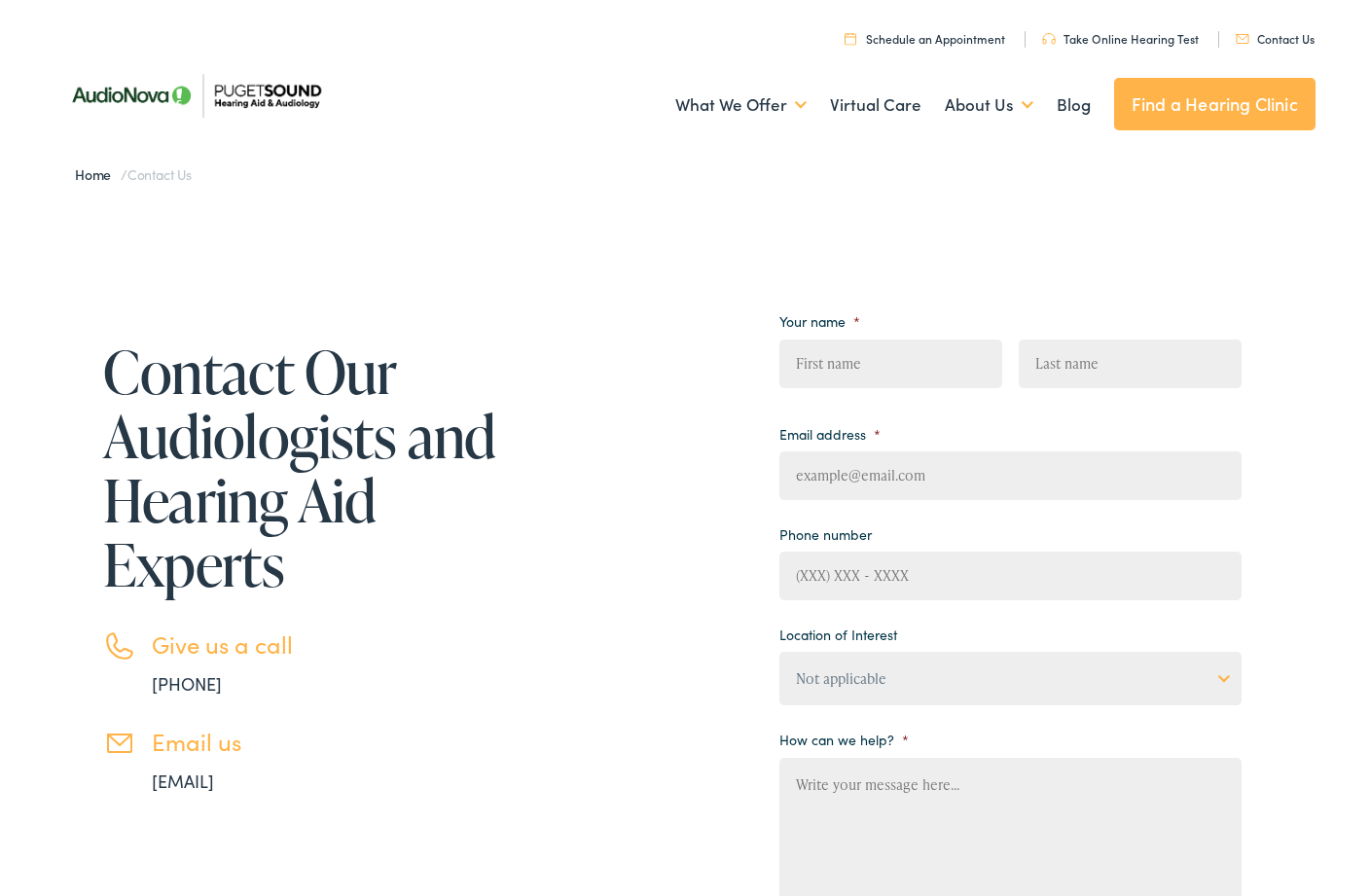 scroll, scrollTop: 259, scrollLeft: 0, axis: vertical 